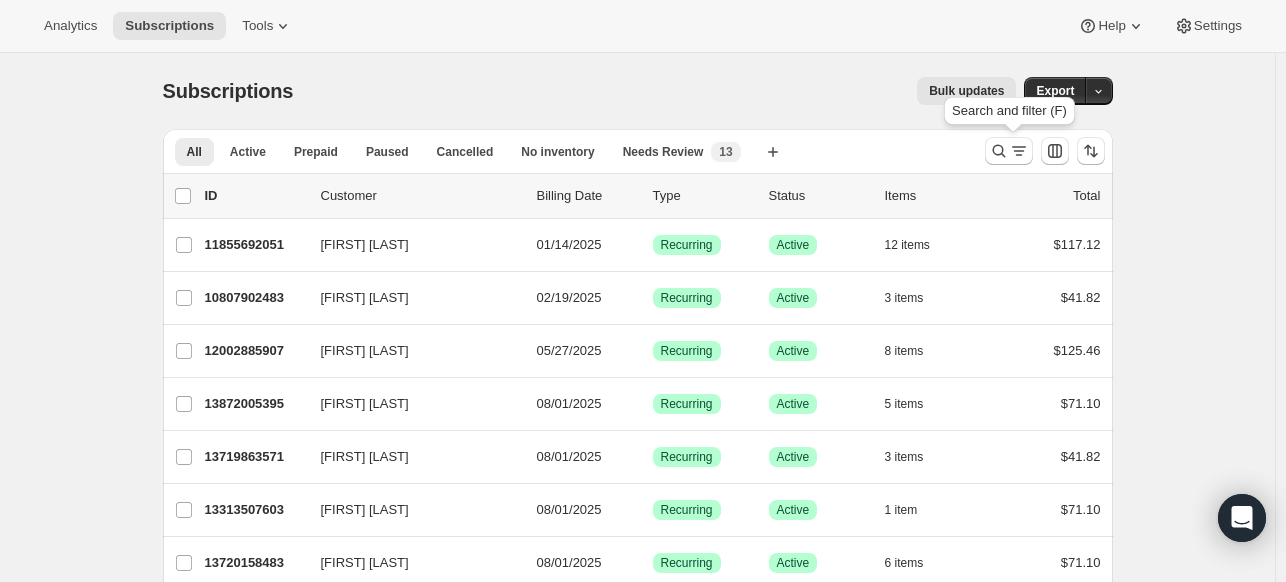scroll, scrollTop: 0, scrollLeft: 0, axis: both 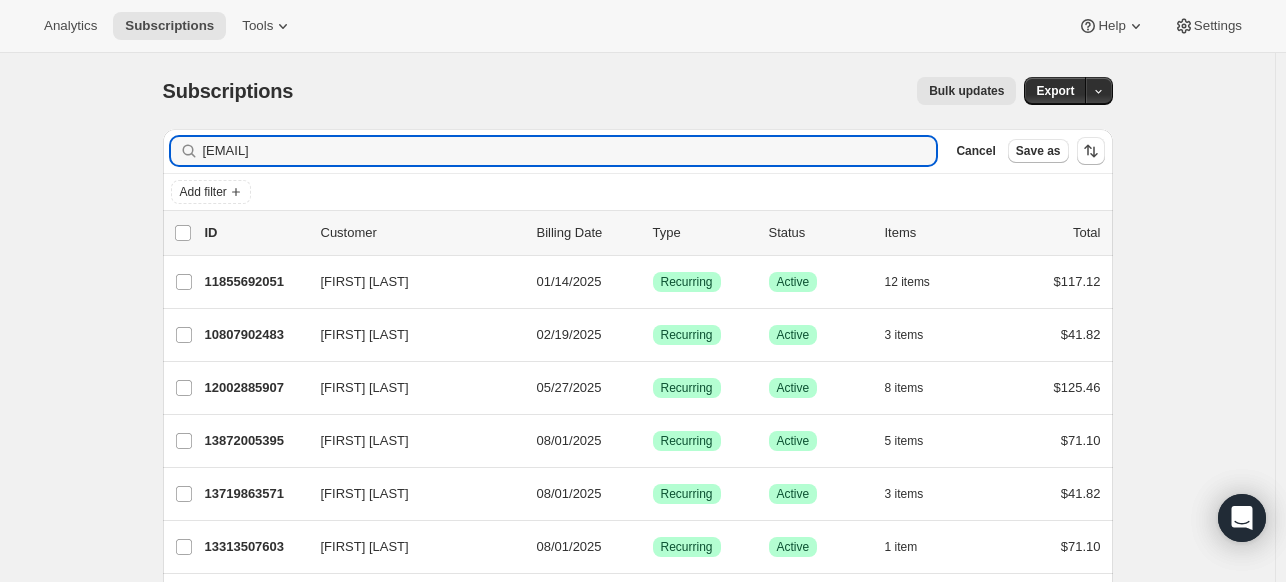 type on "[EMAIL]" 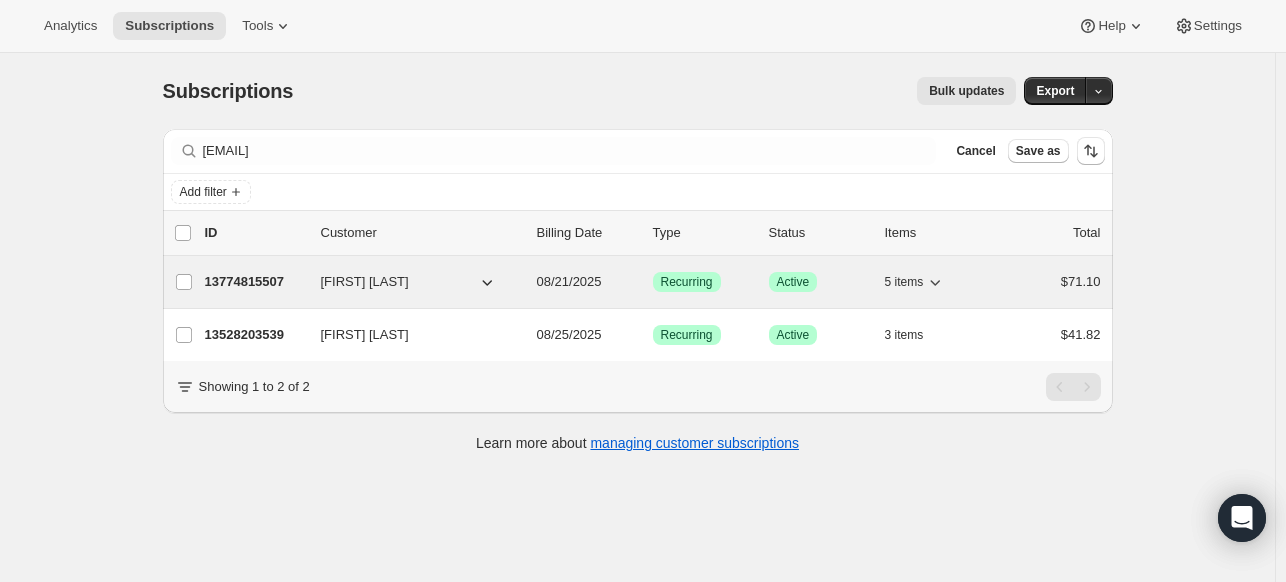 click on "13774815507" at bounding box center [255, 282] 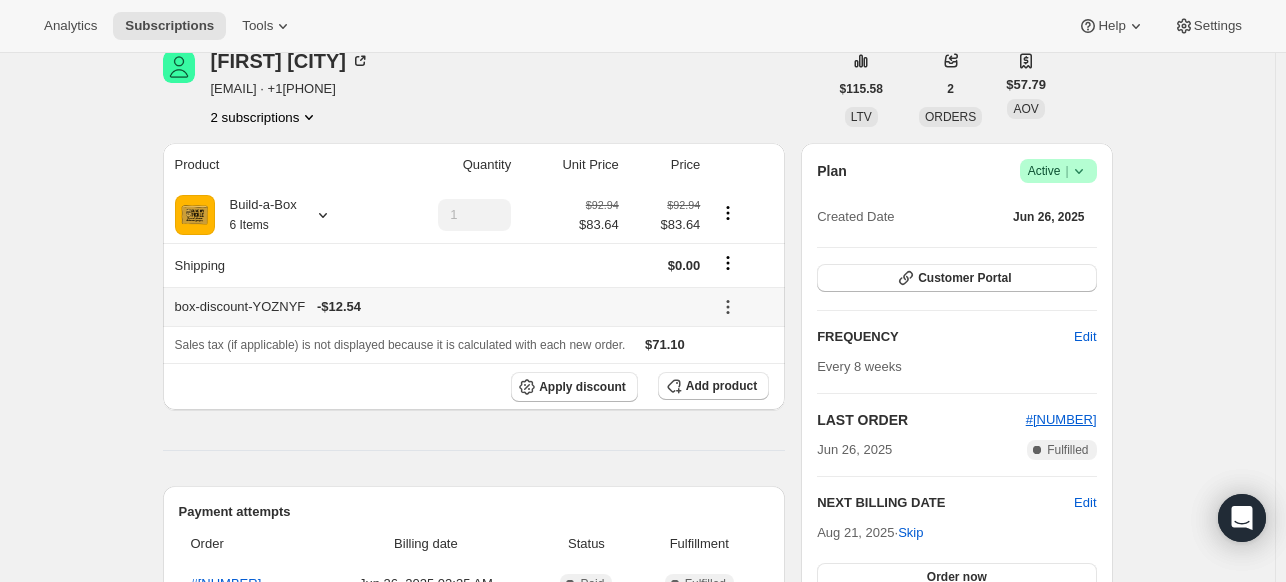 scroll, scrollTop: 0, scrollLeft: 0, axis: both 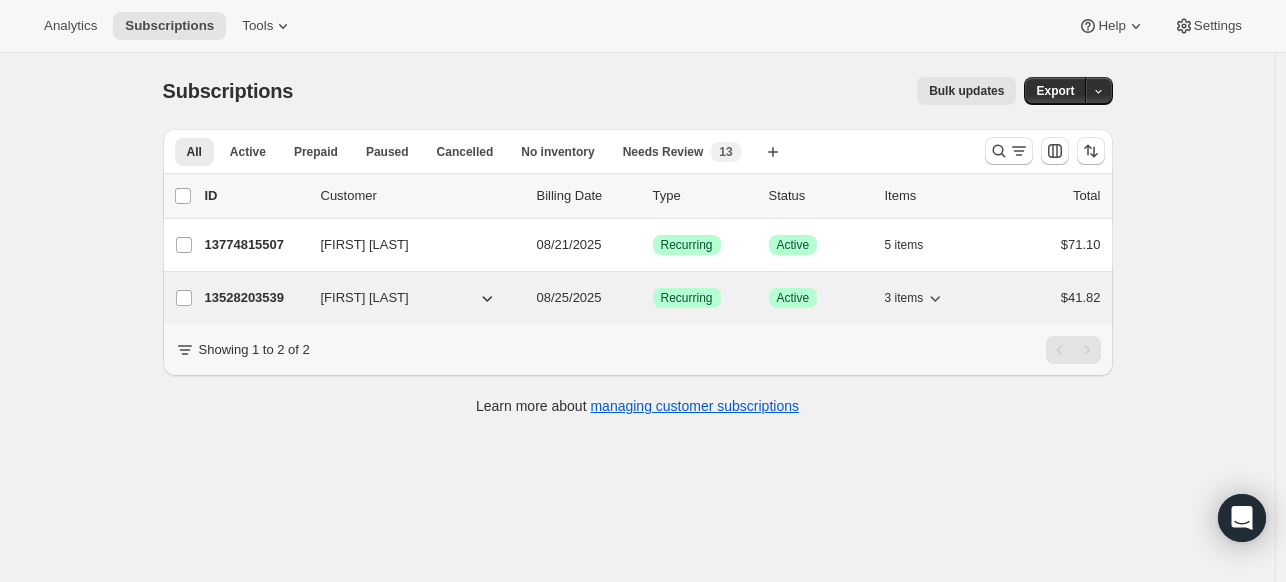 click on "13528203539" at bounding box center (255, 298) 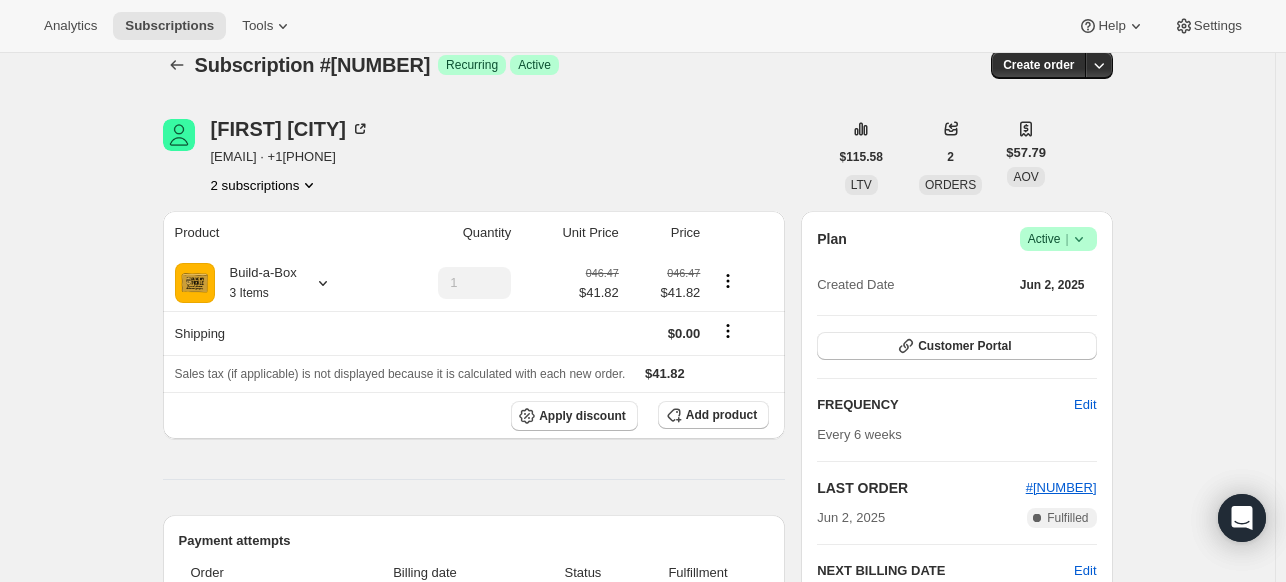 scroll, scrollTop: 0, scrollLeft: 0, axis: both 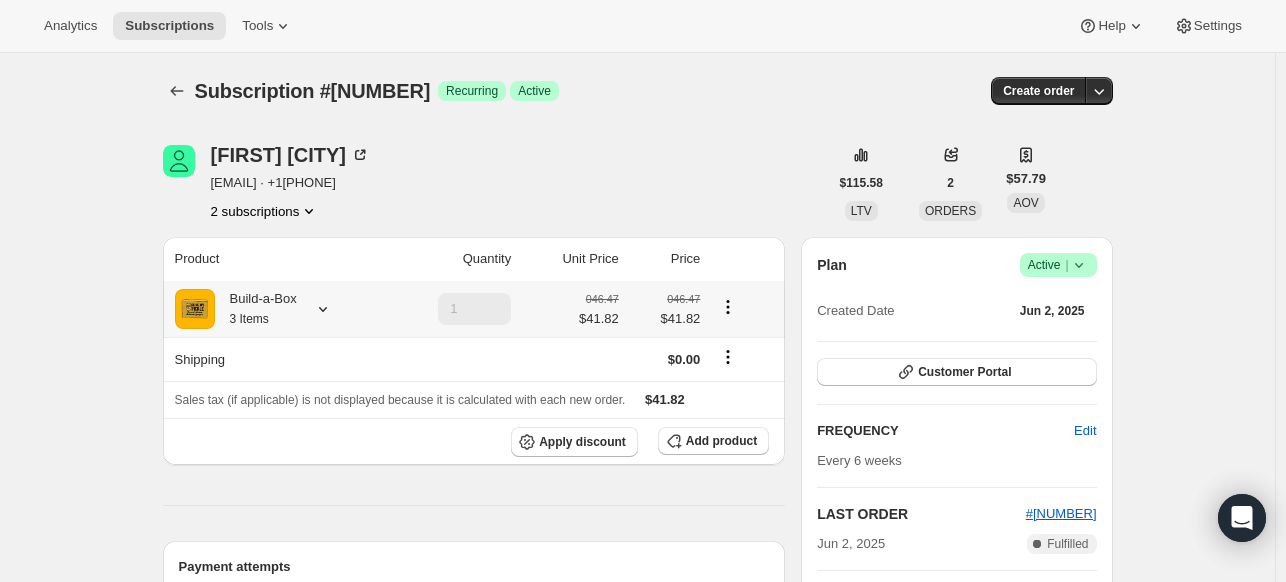 click 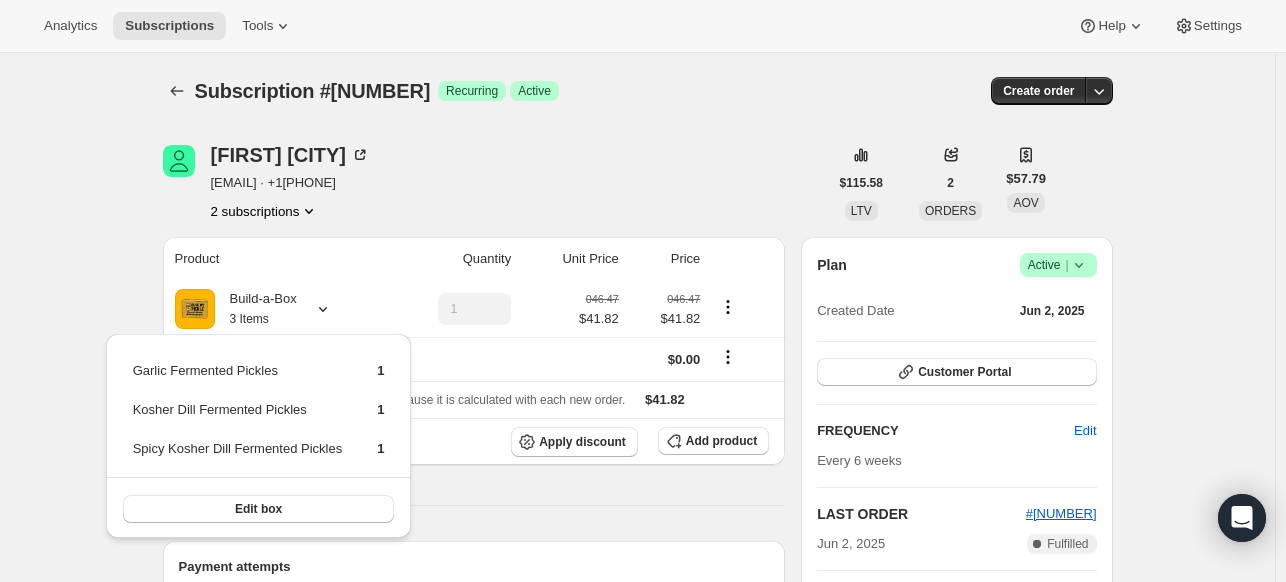 click 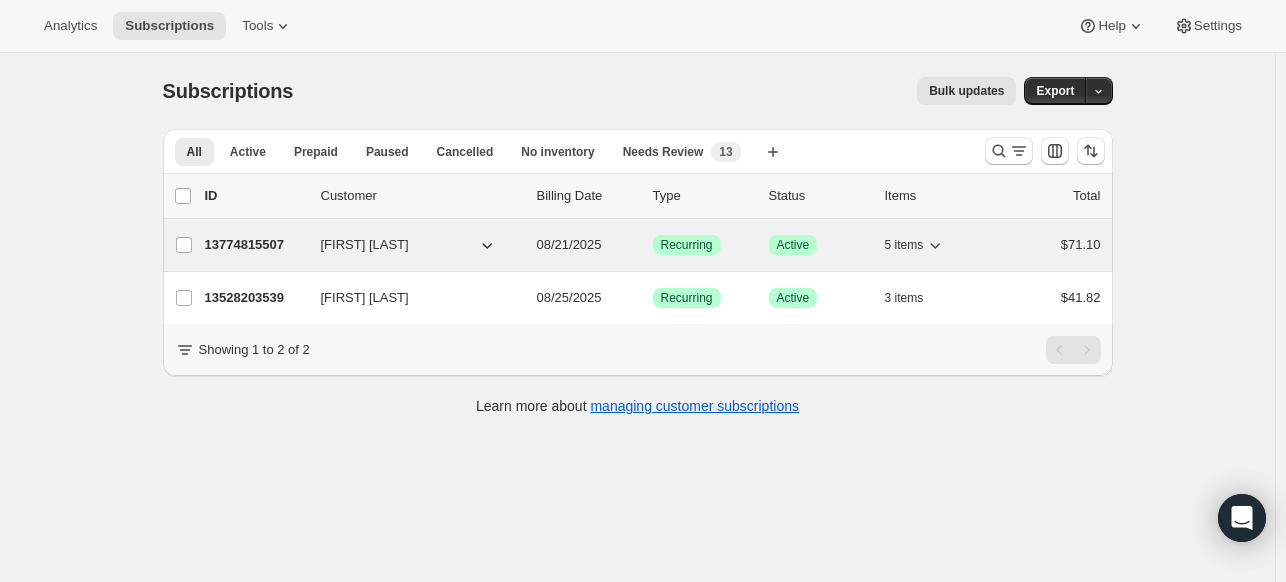 click on "13774815507" at bounding box center [255, 245] 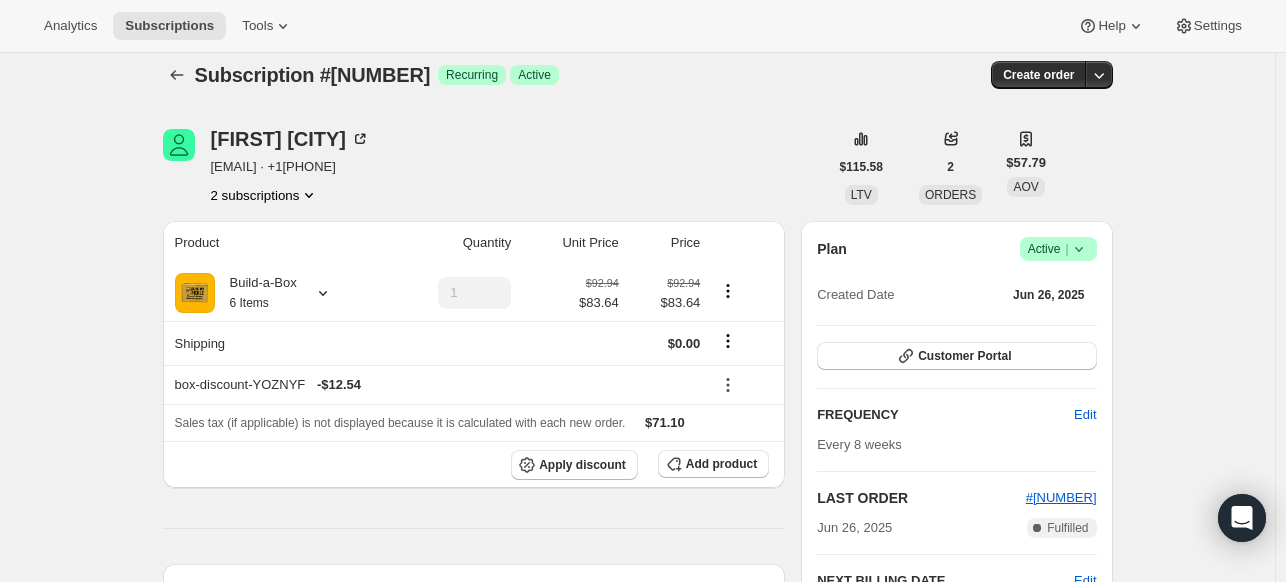 scroll, scrollTop: 300, scrollLeft: 0, axis: vertical 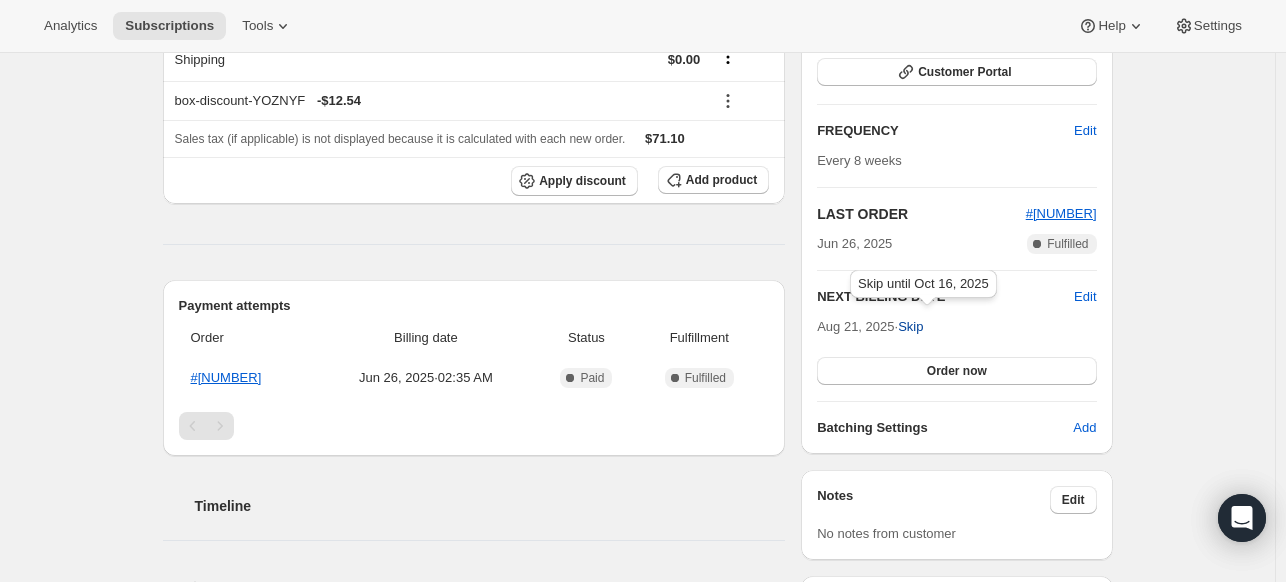 click on "Skip" at bounding box center (910, 327) 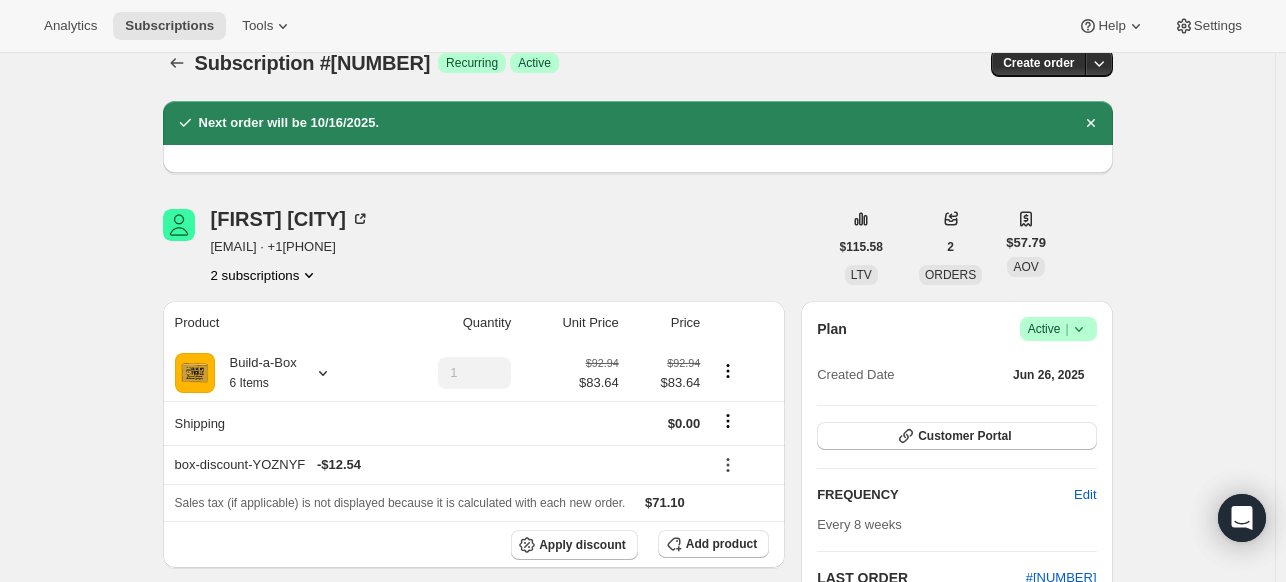 scroll, scrollTop: 0, scrollLeft: 0, axis: both 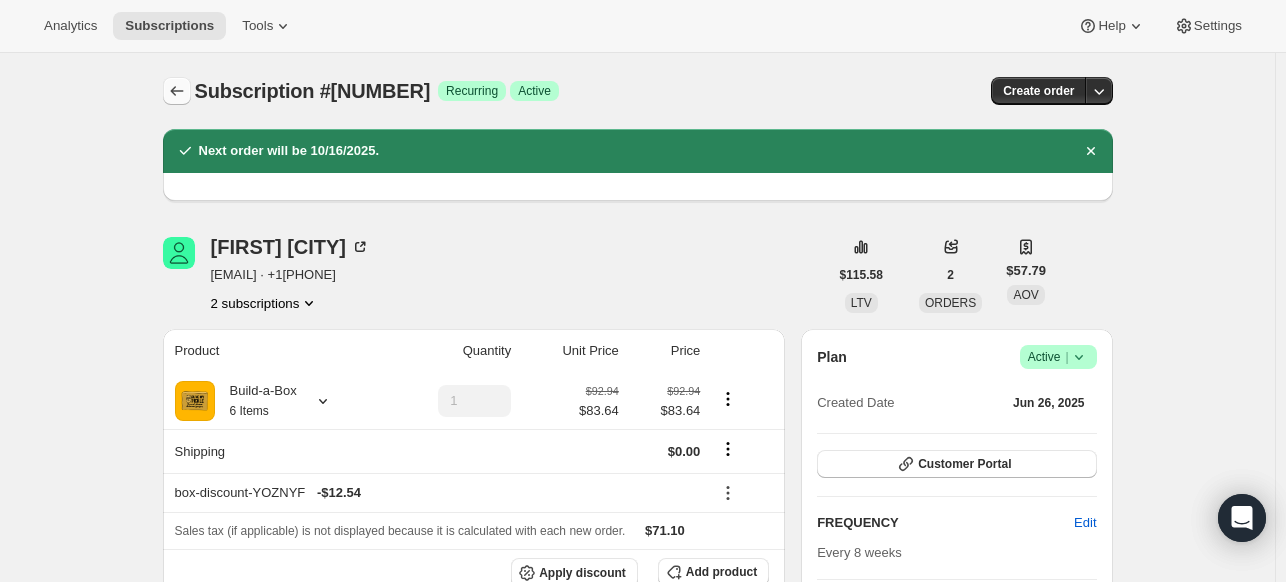 click 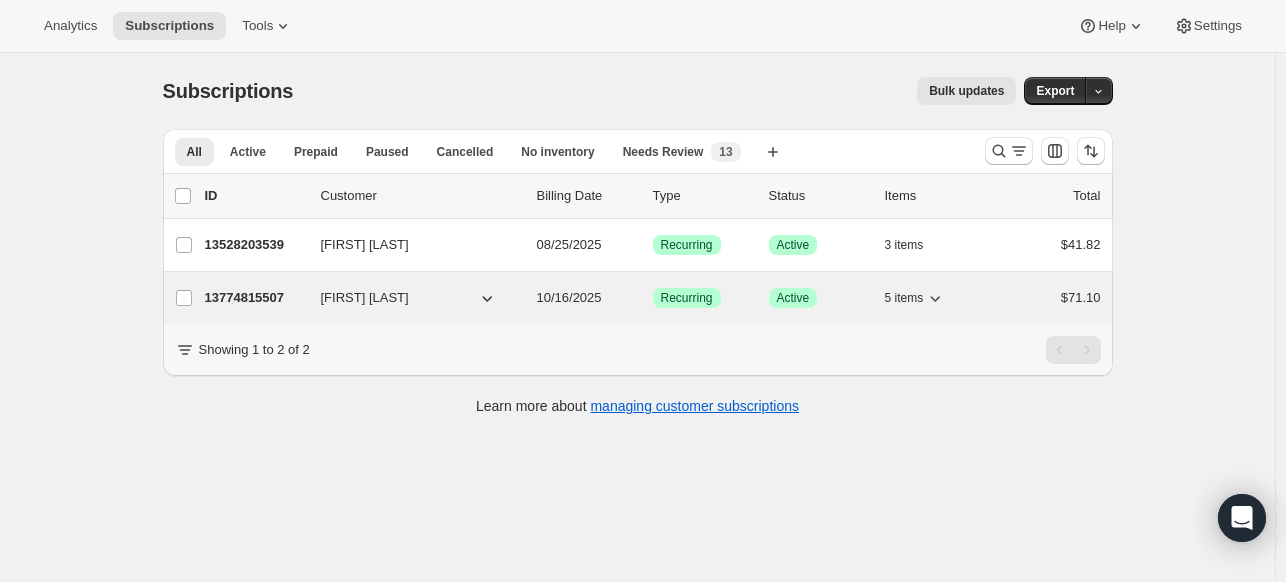 click on "13774815507" at bounding box center (255, 298) 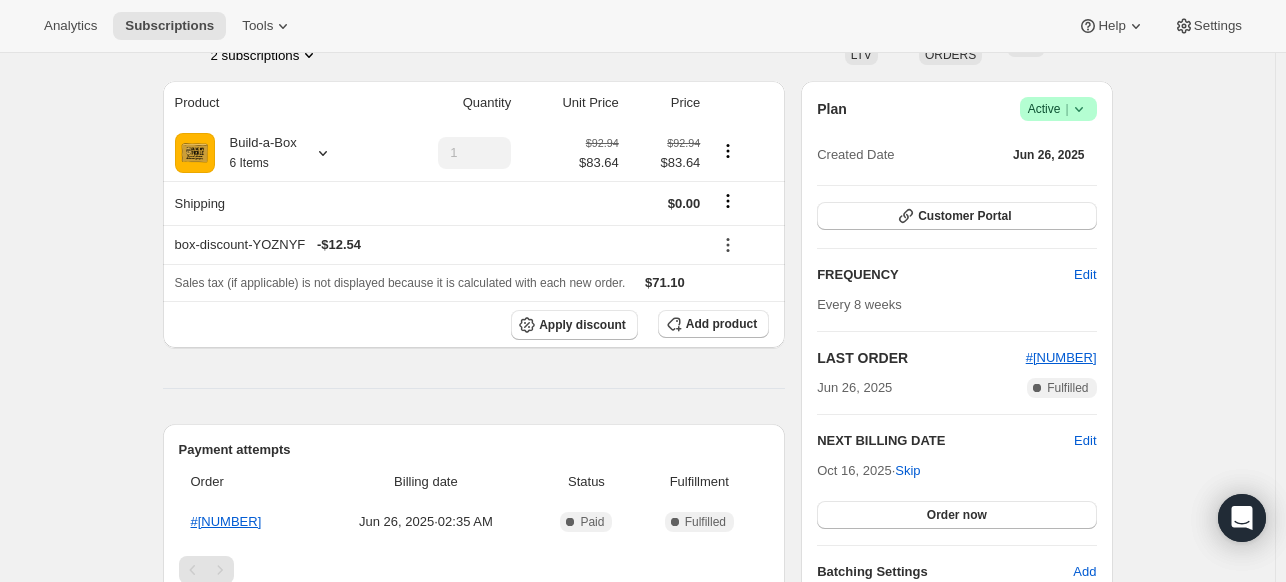 scroll, scrollTop: 0, scrollLeft: 0, axis: both 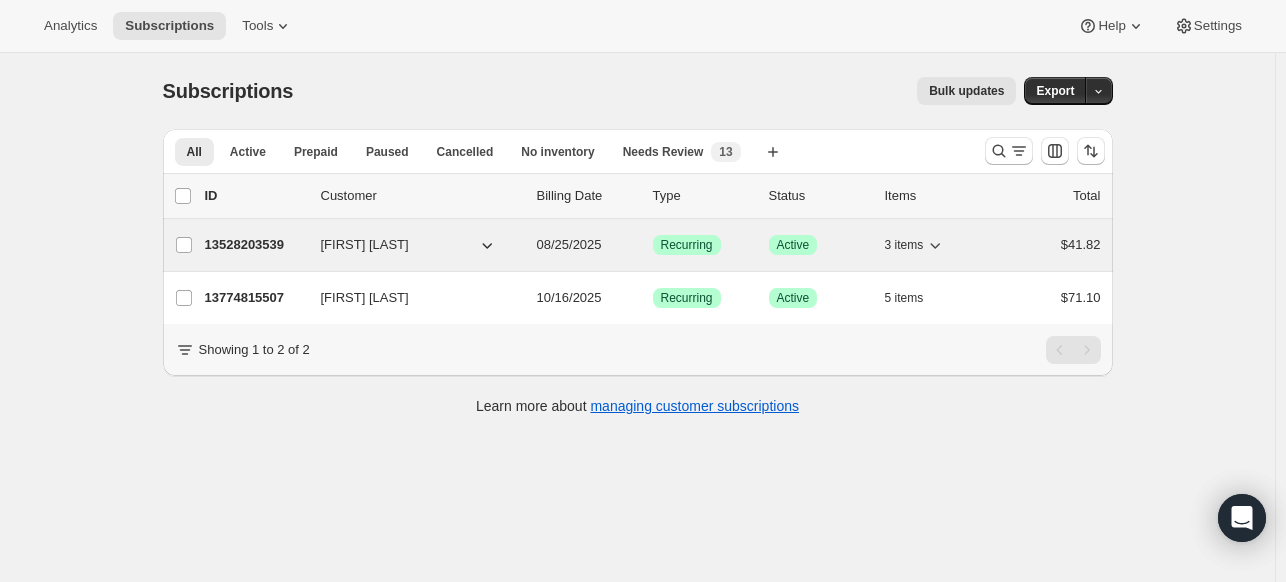 click on "13528203539" at bounding box center [255, 245] 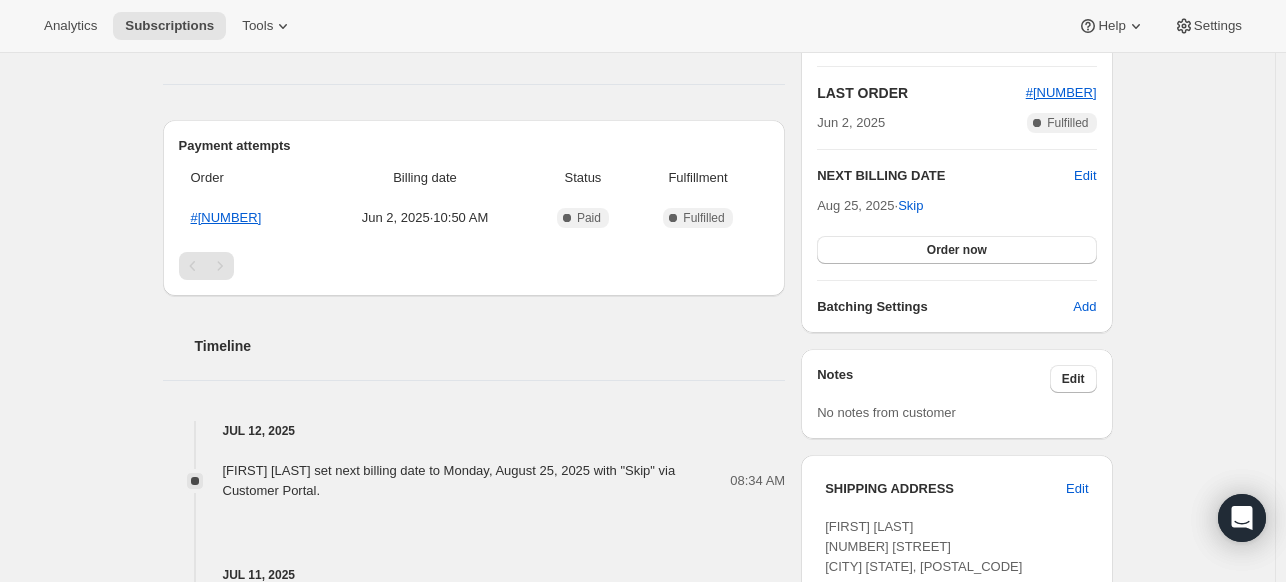 scroll, scrollTop: 400, scrollLeft: 0, axis: vertical 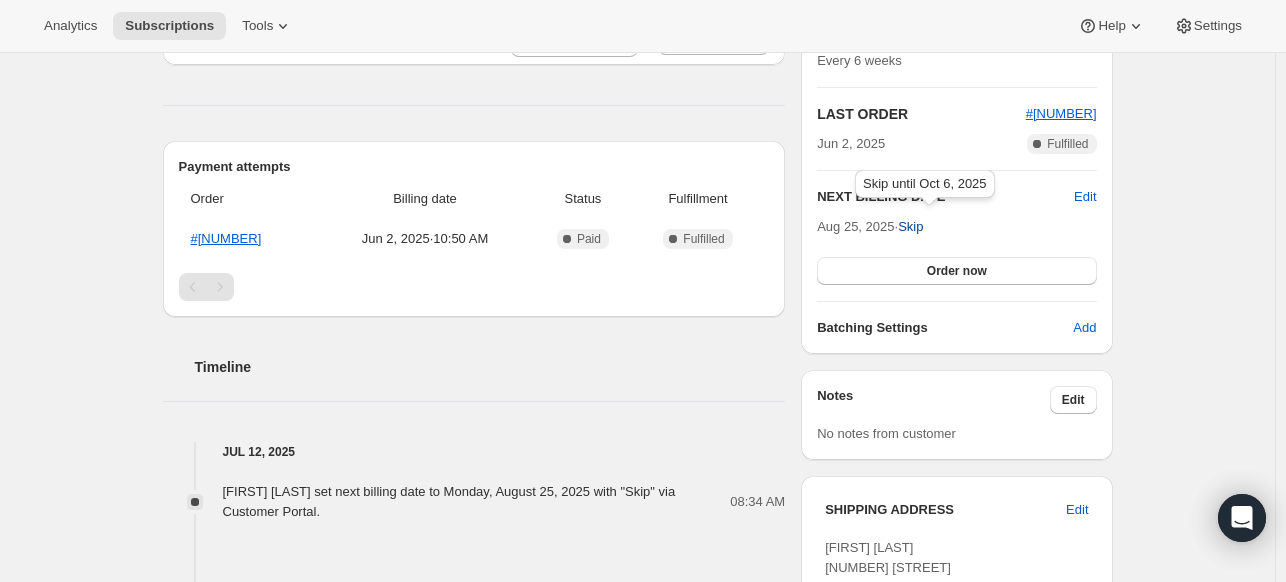 click on "Skip" at bounding box center (910, 227) 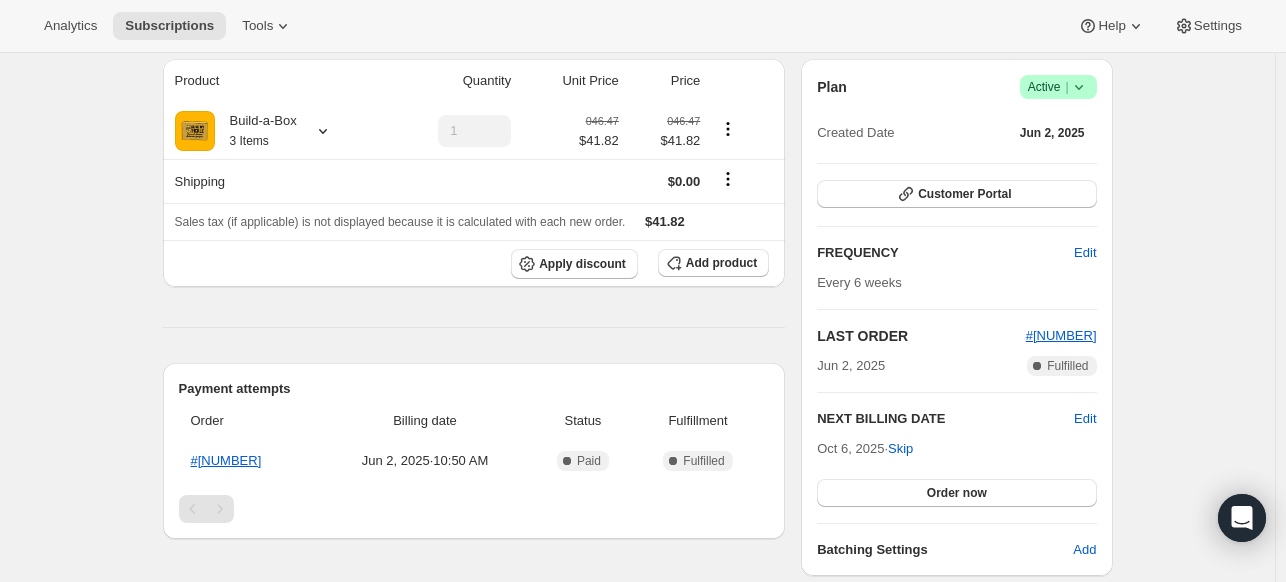 scroll, scrollTop: 200, scrollLeft: 0, axis: vertical 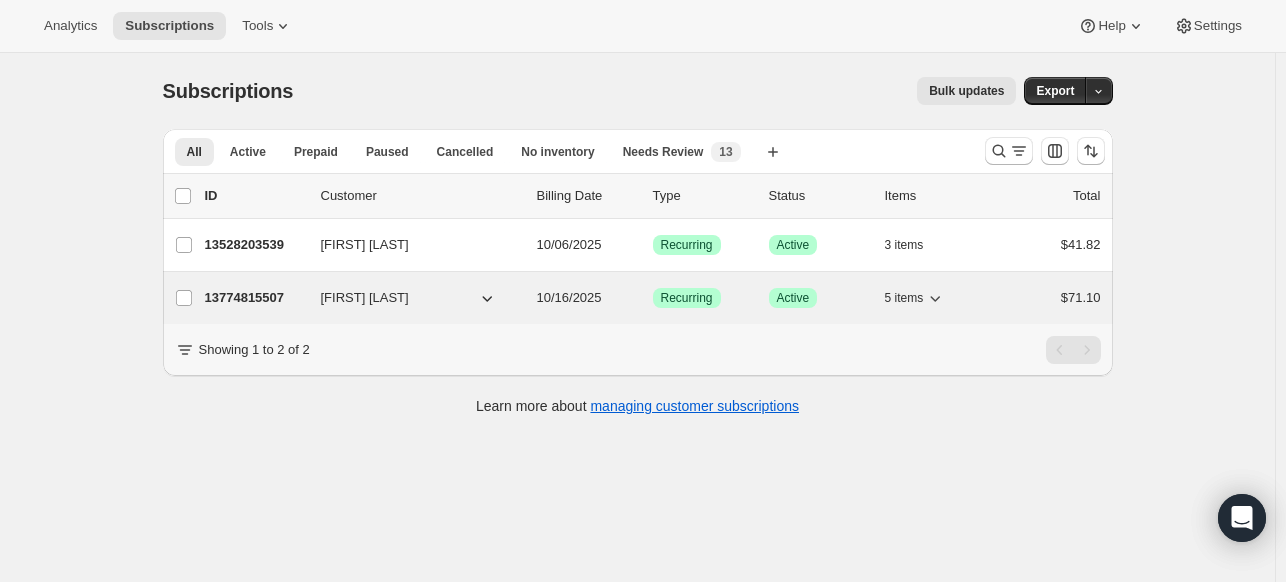 click on "5   items" at bounding box center (935, 298) 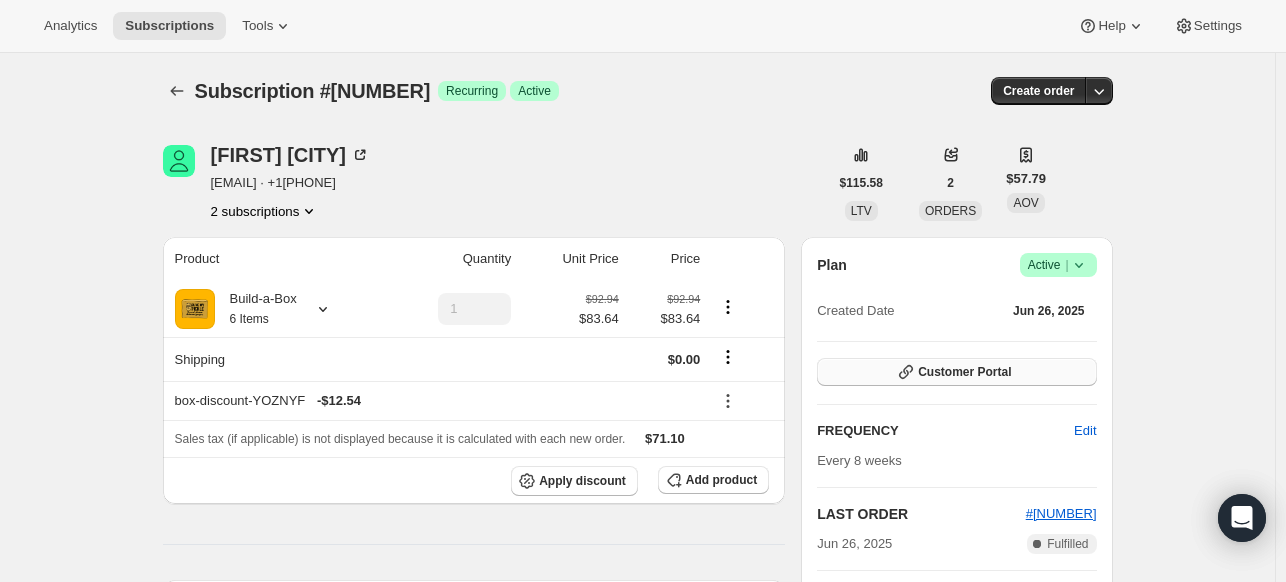 click on "Customer Portal" at bounding box center [964, 372] 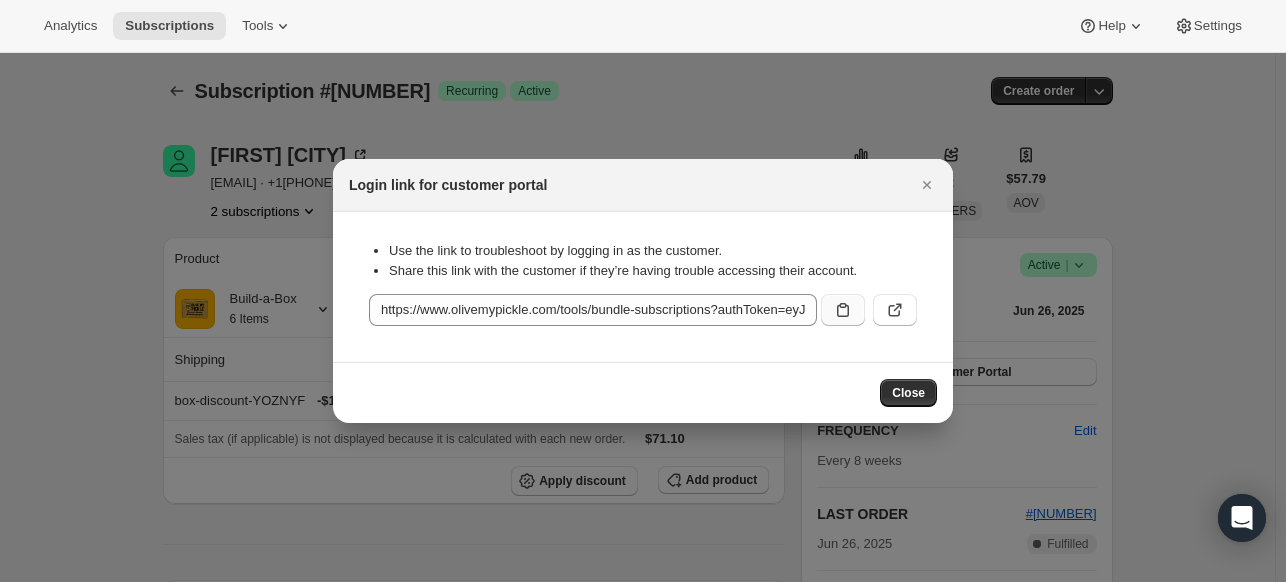 click 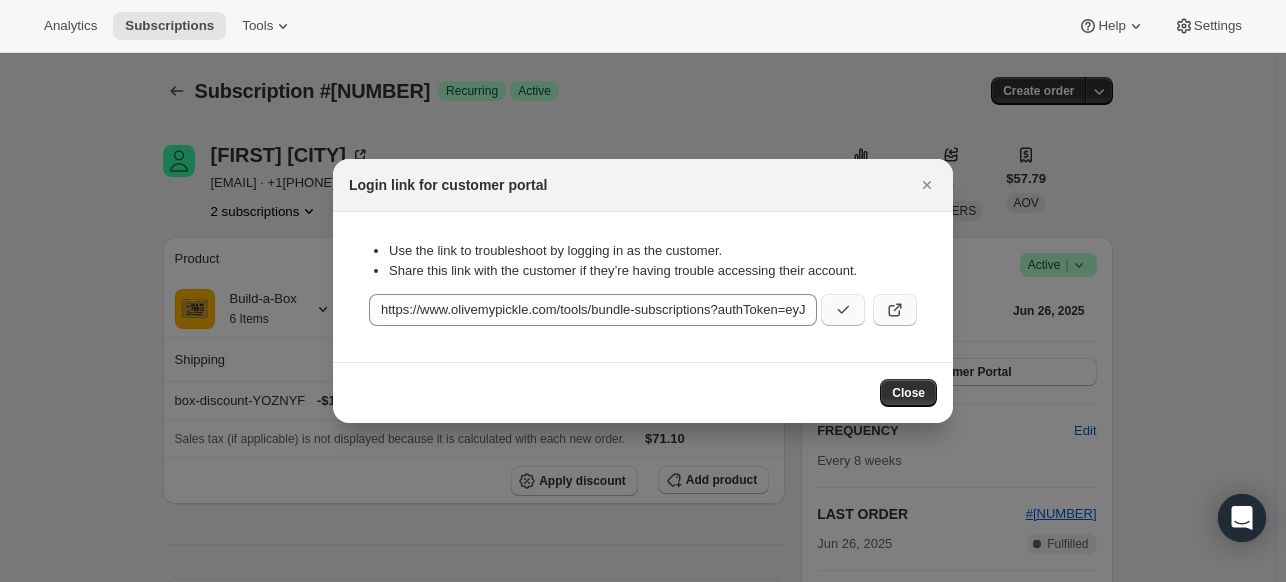 click at bounding box center (895, 310) 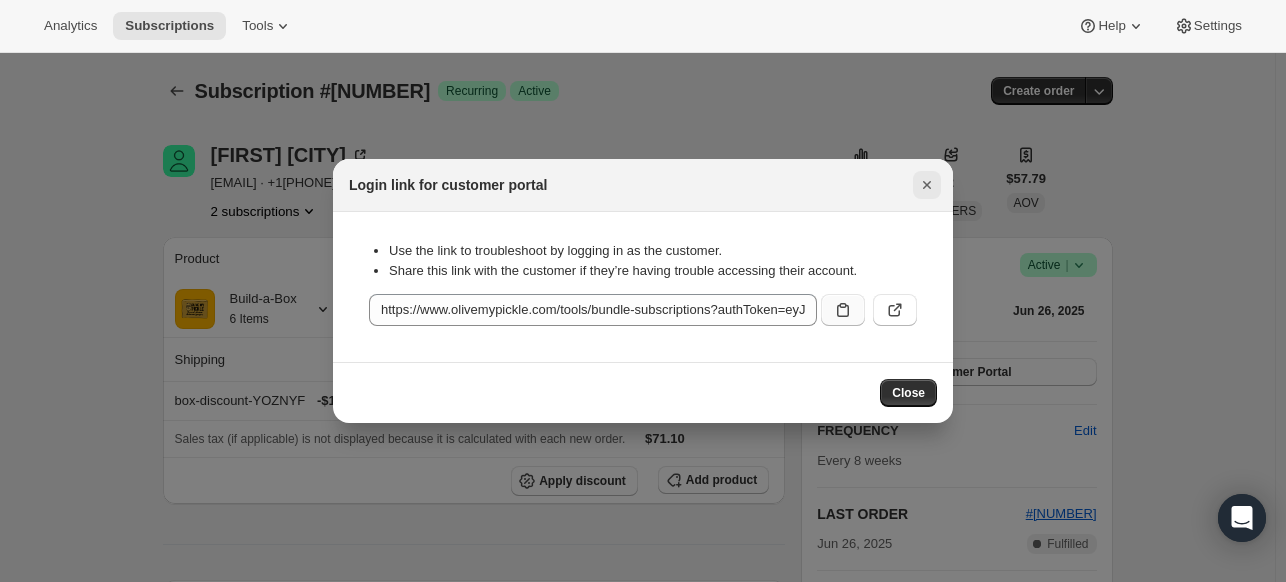 click 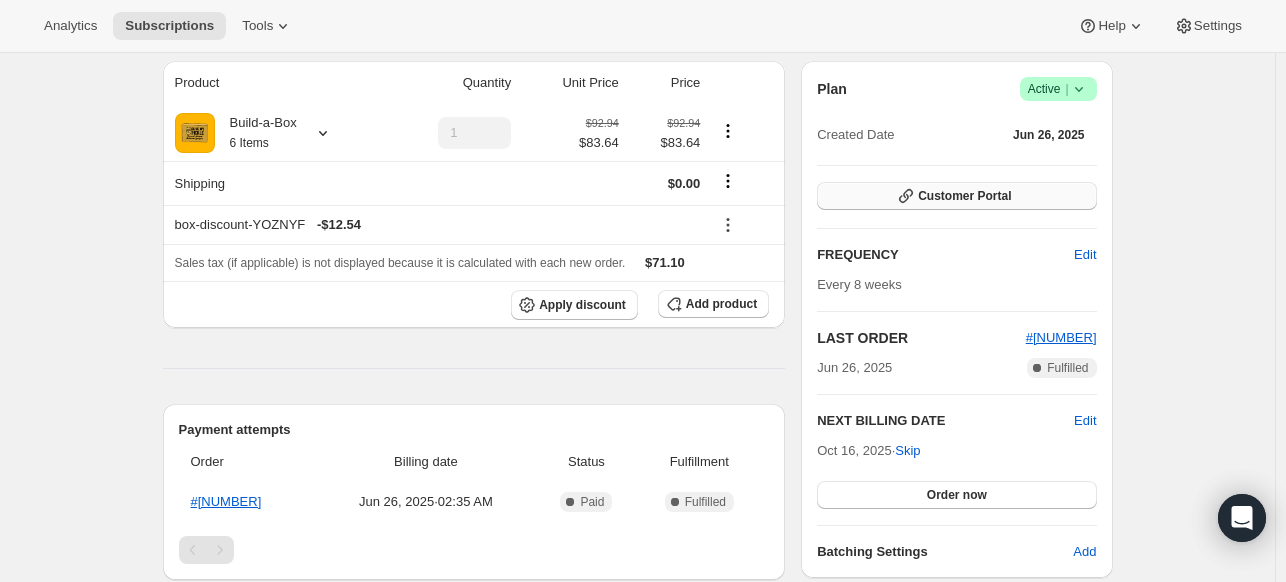 scroll, scrollTop: 200, scrollLeft: 0, axis: vertical 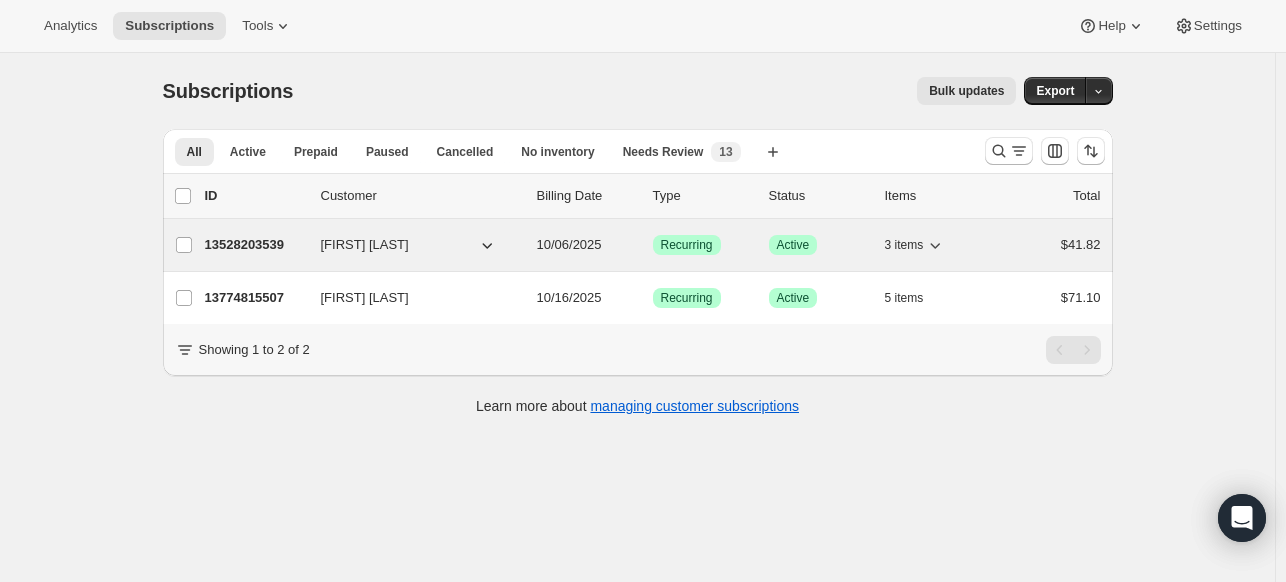 click on "13528203539" at bounding box center (255, 245) 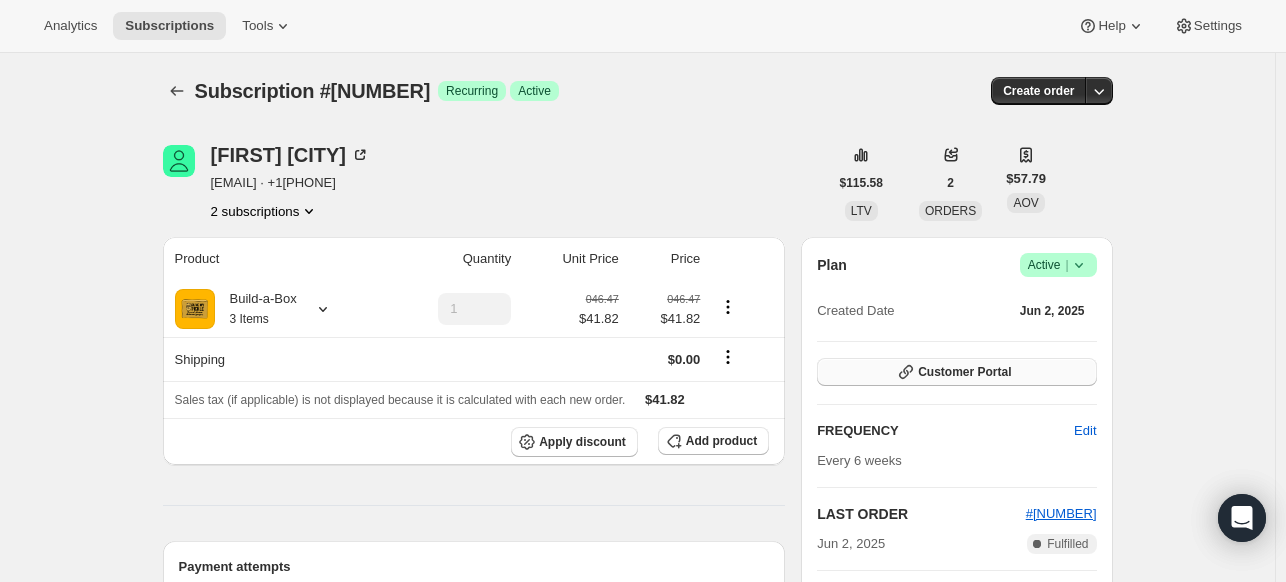 click on "Customer Portal" at bounding box center (956, 372) 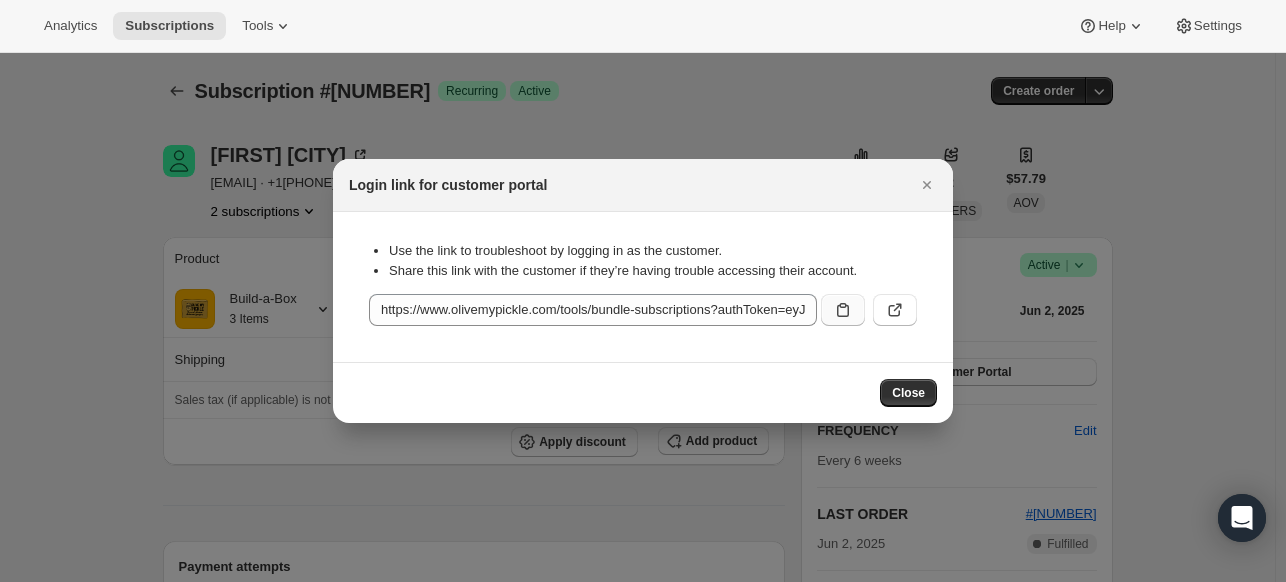 click at bounding box center [843, 310] 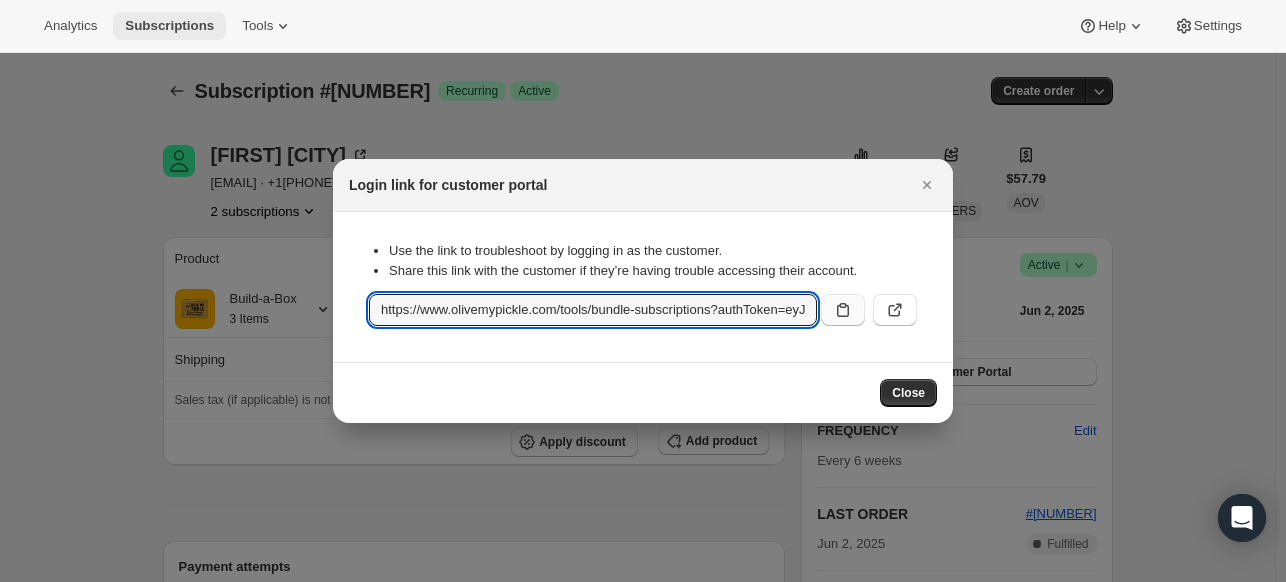 click on "Subscriptions" at bounding box center [169, 26] 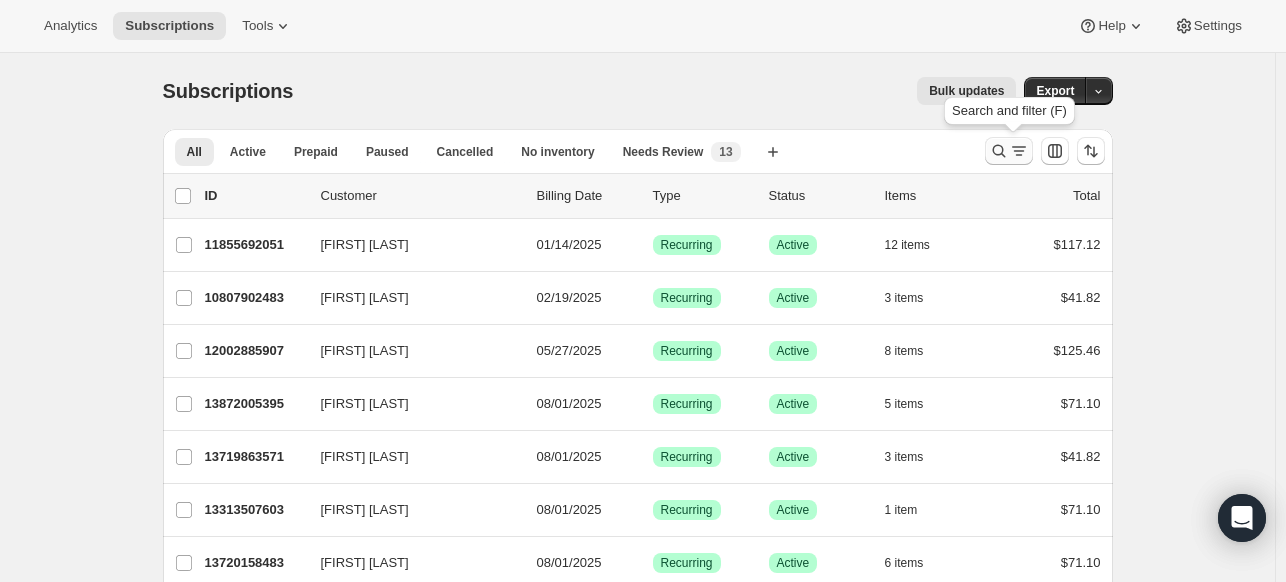 click 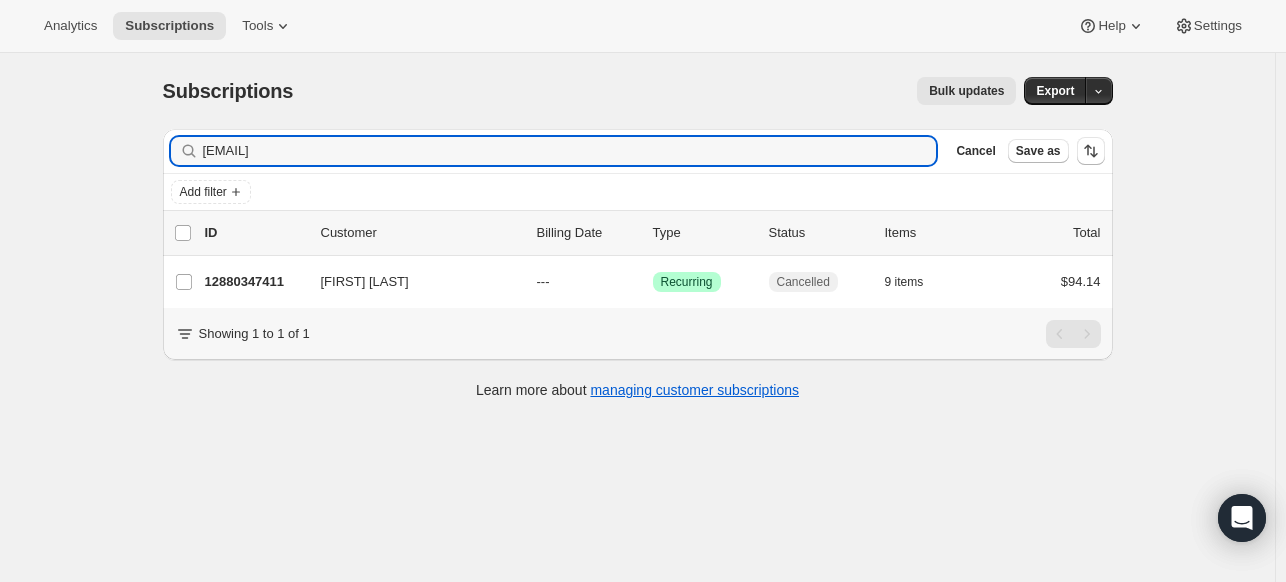 type on "[EMAIL]" 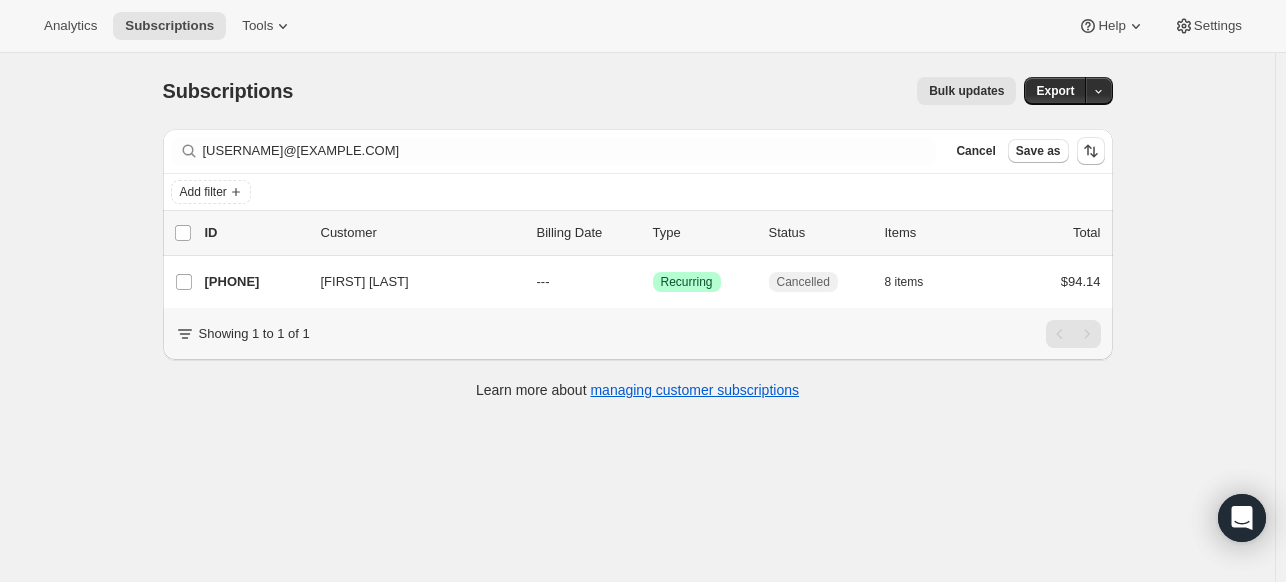 scroll, scrollTop: 0, scrollLeft: 0, axis: both 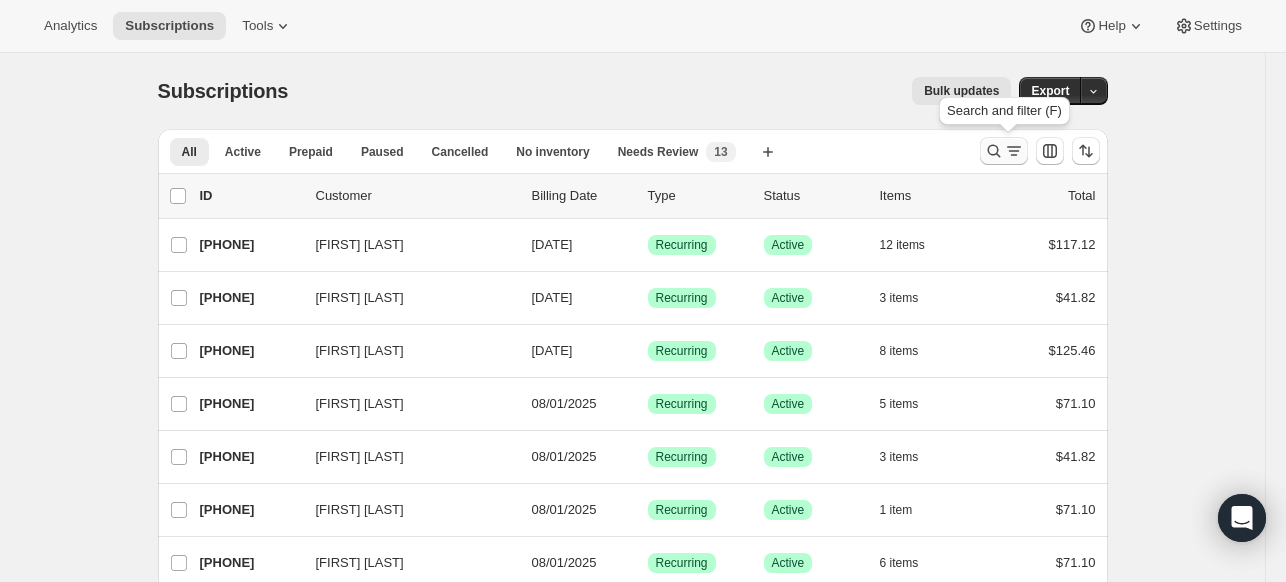 click 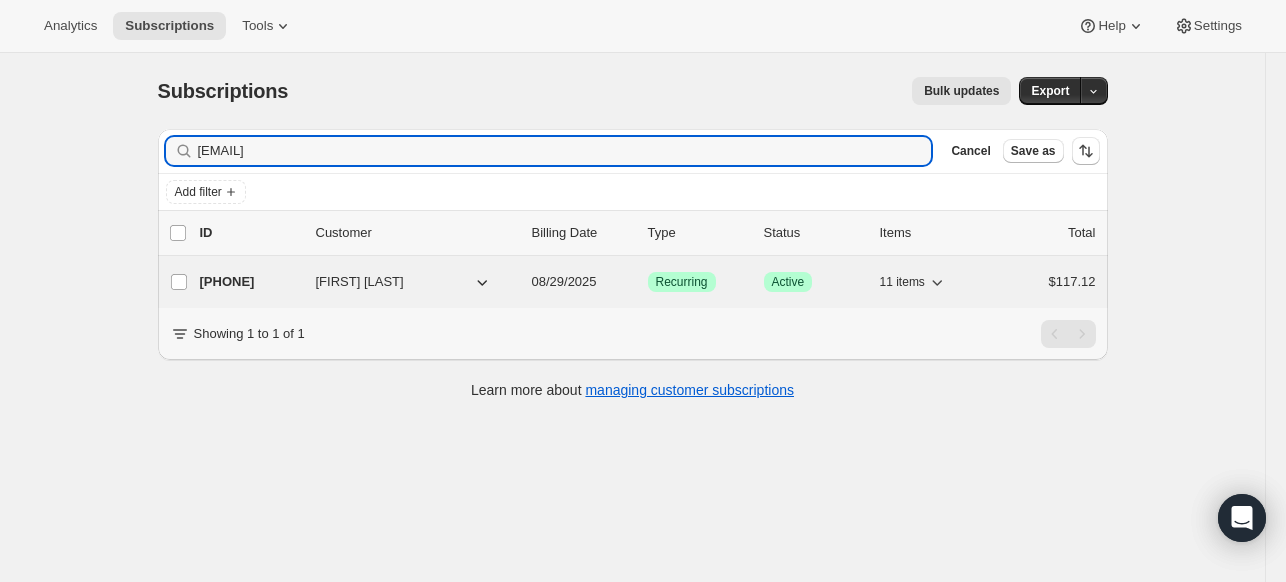 type on "bluetrike9@gmail.com" 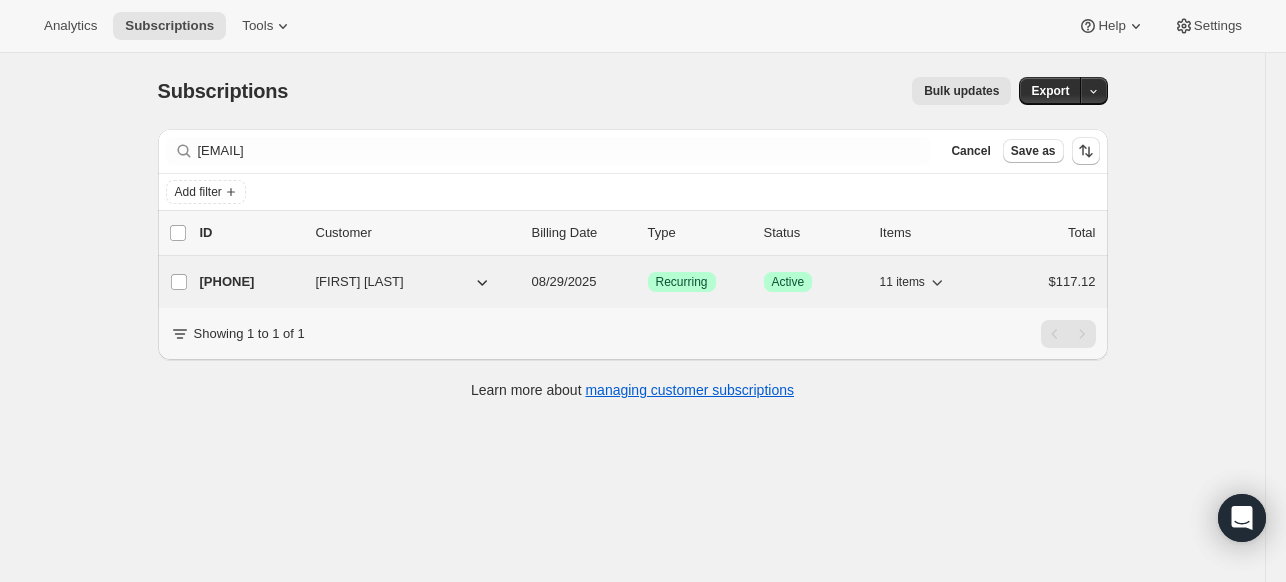 click on "13870366995" at bounding box center [250, 282] 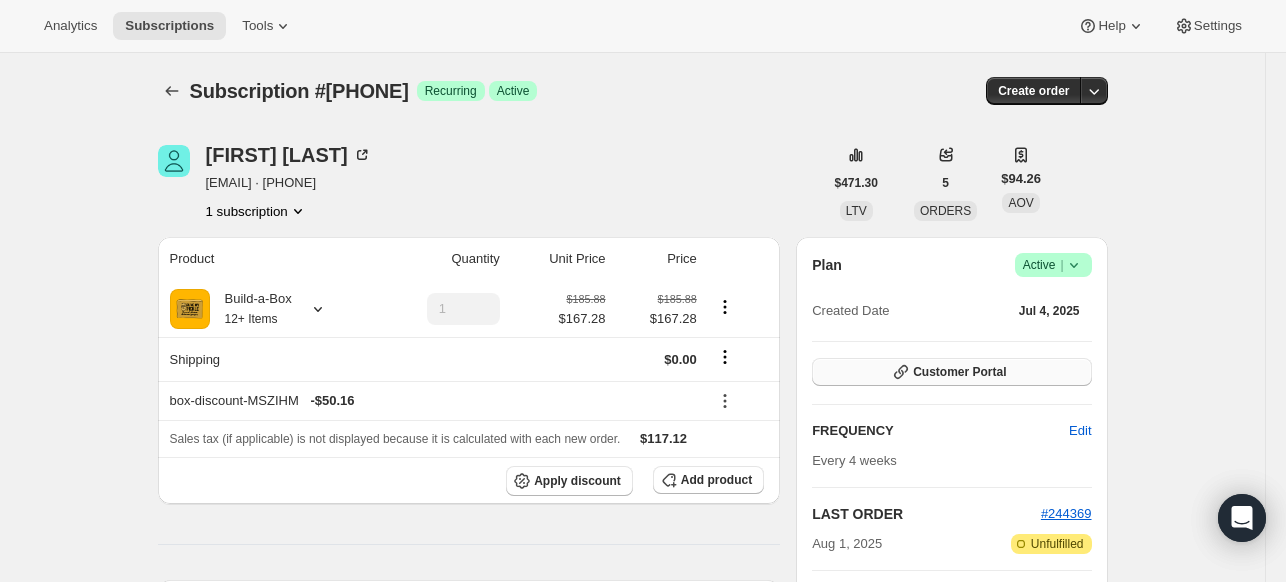 click on "Customer Portal" at bounding box center [959, 372] 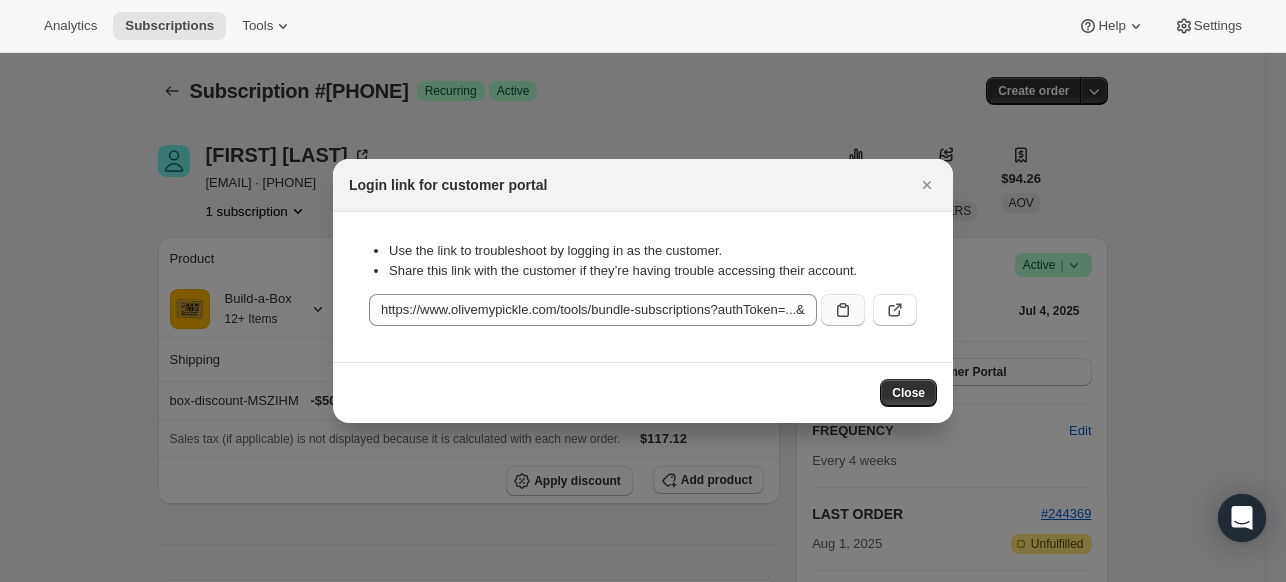 click at bounding box center [843, 310] 